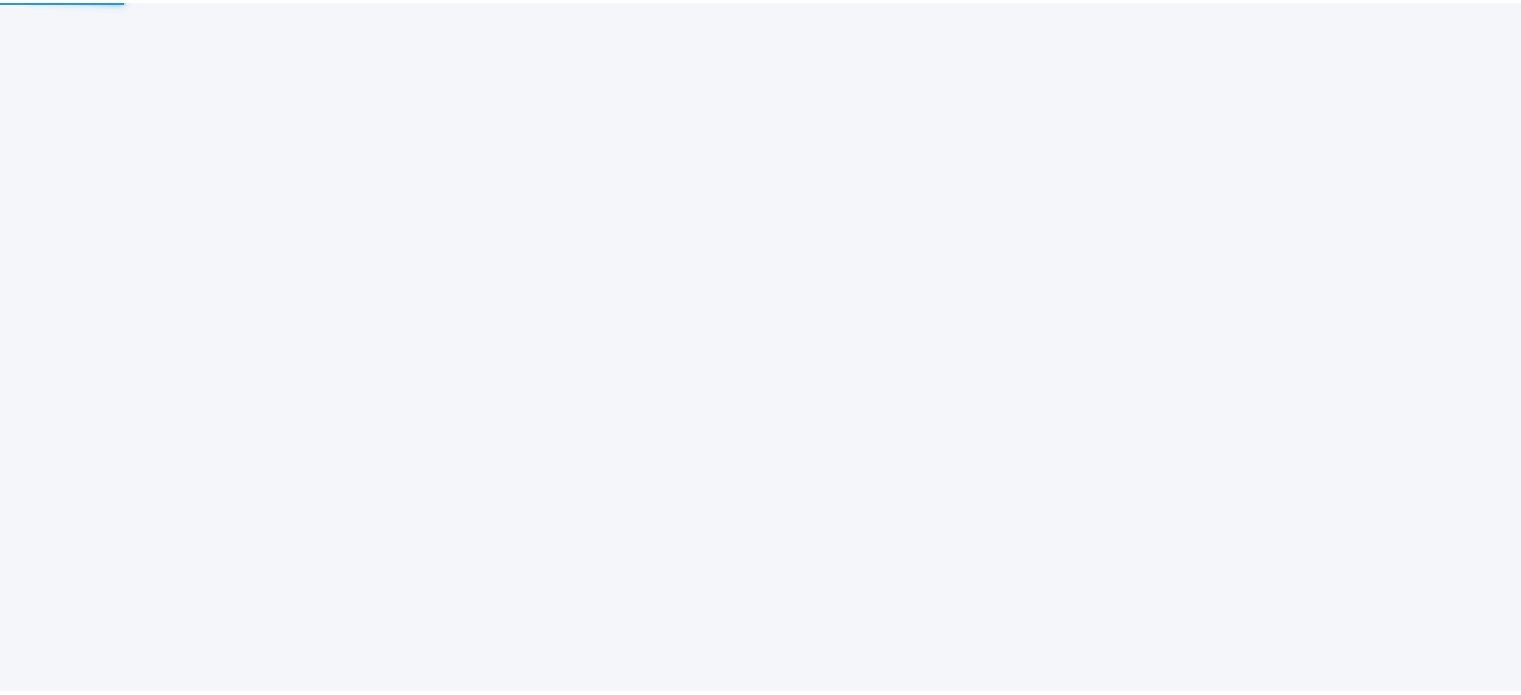 scroll, scrollTop: 0, scrollLeft: 0, axis: both 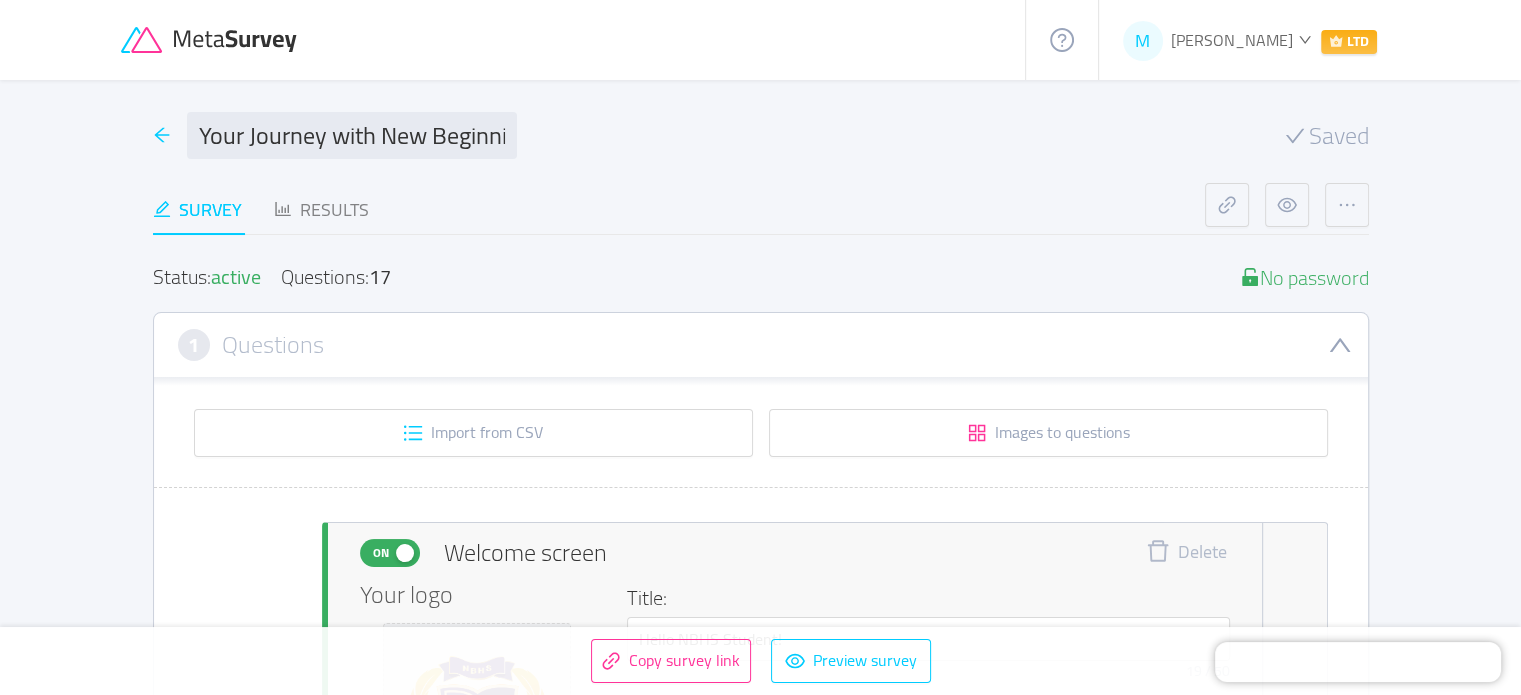 type 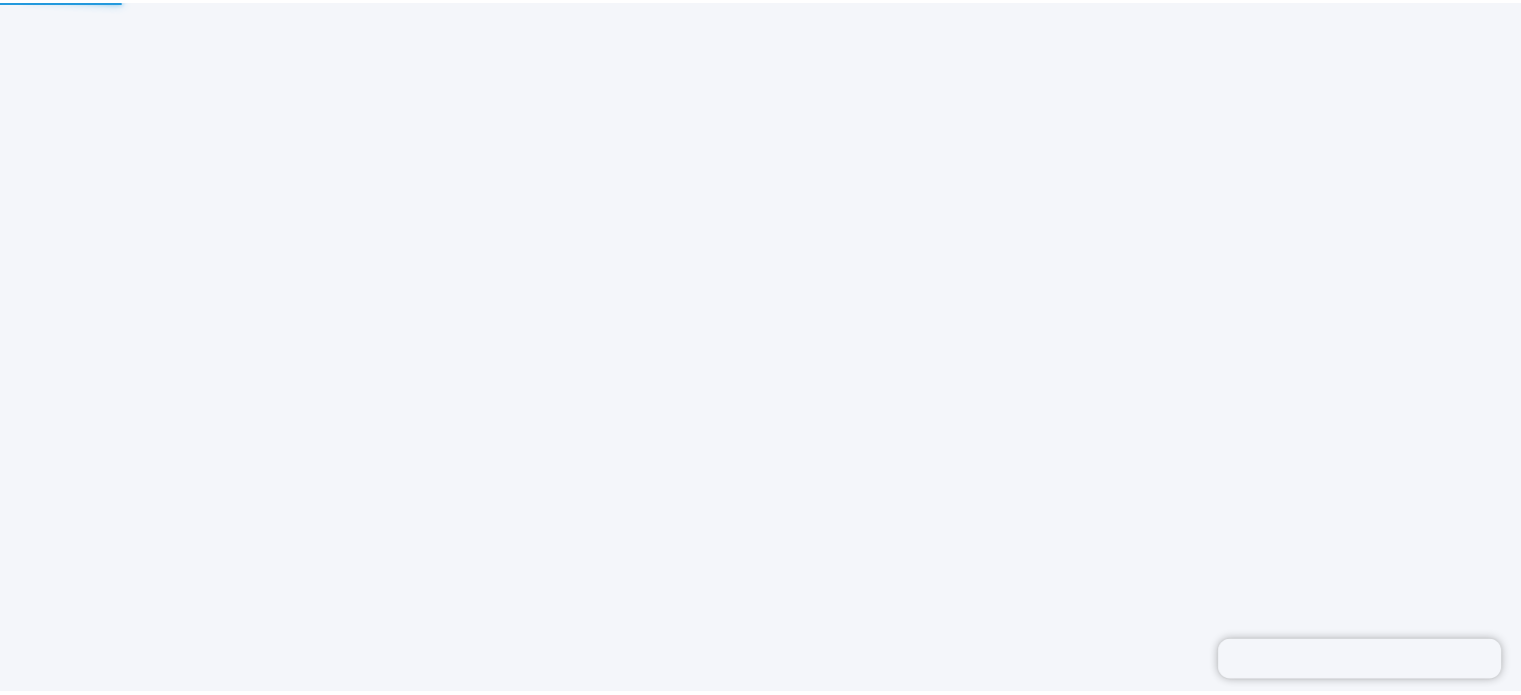 scroll, scrollTop: 0, scrollLeft: 0, axis: both 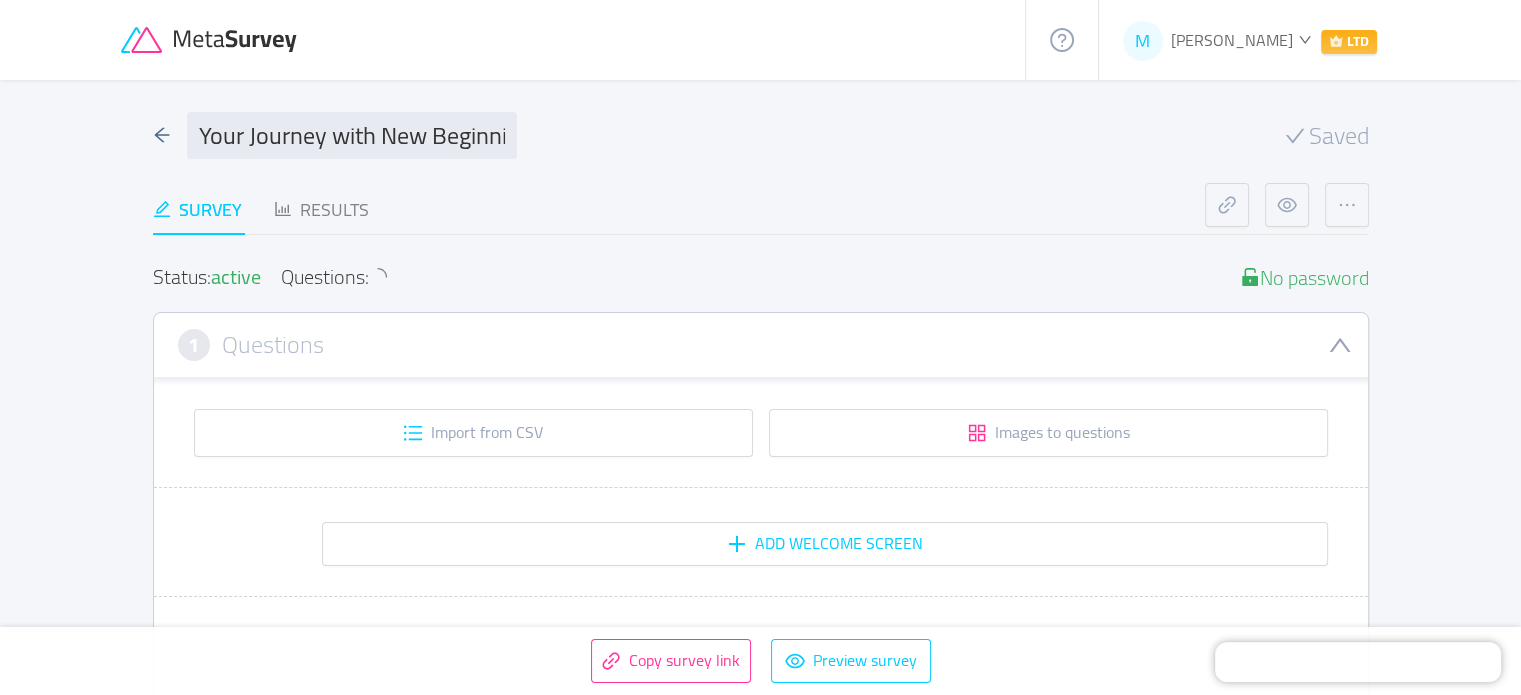 click 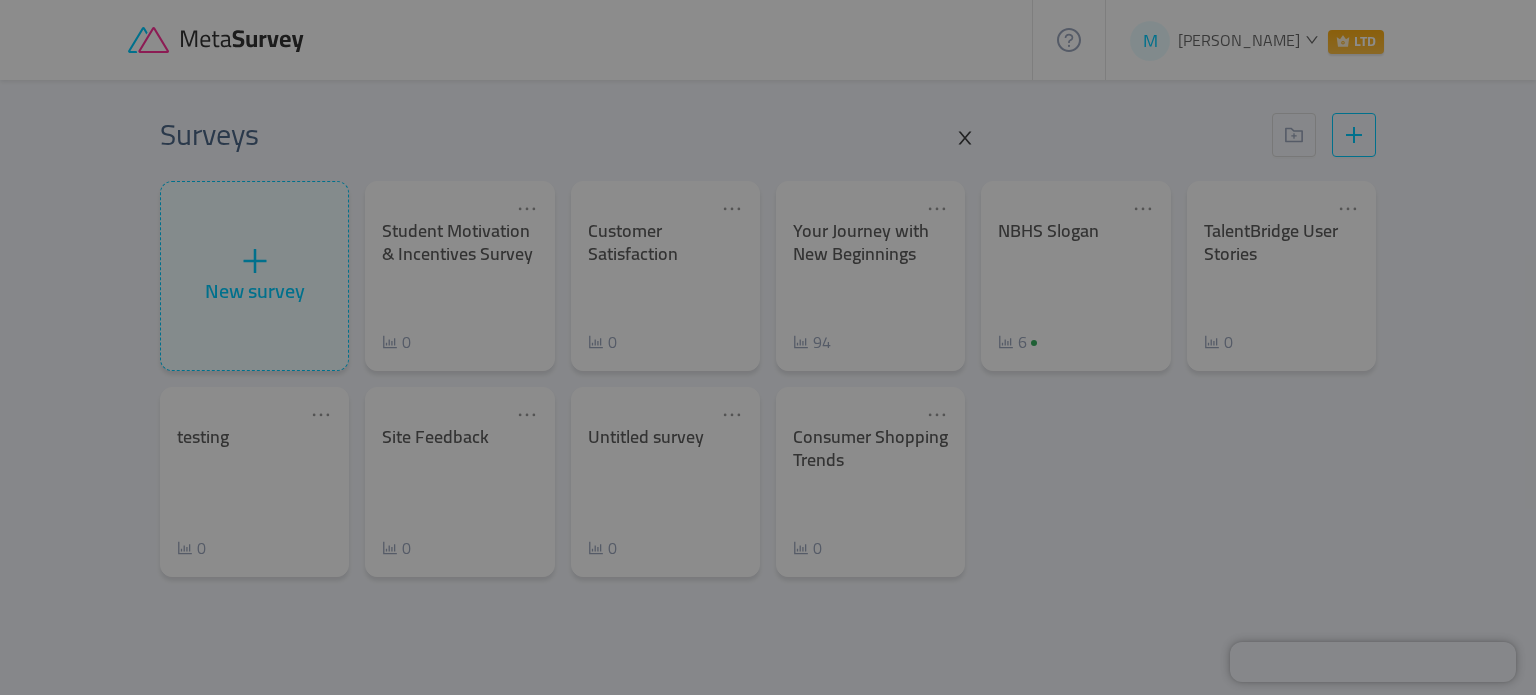 click 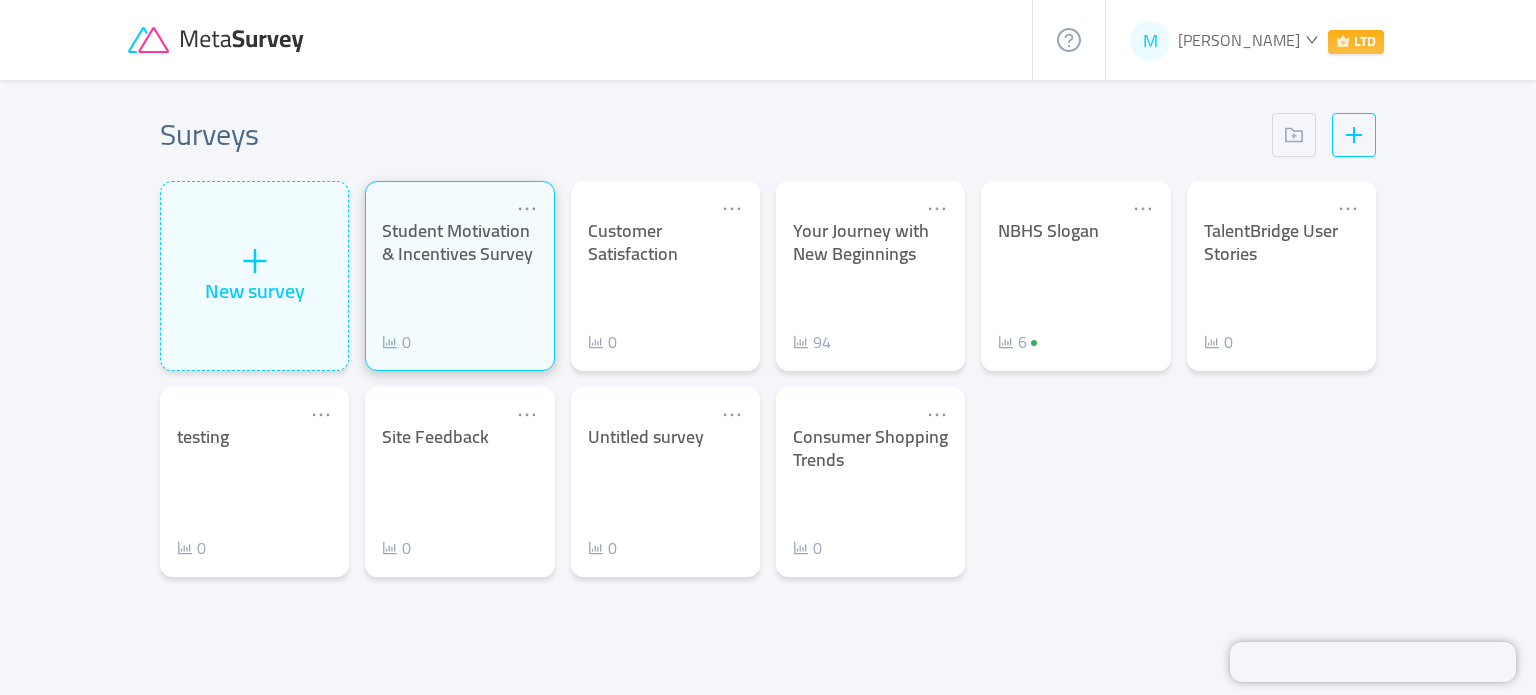click on "Student Motivation & Incentives Survey  0" at bounding box center [459, 287] 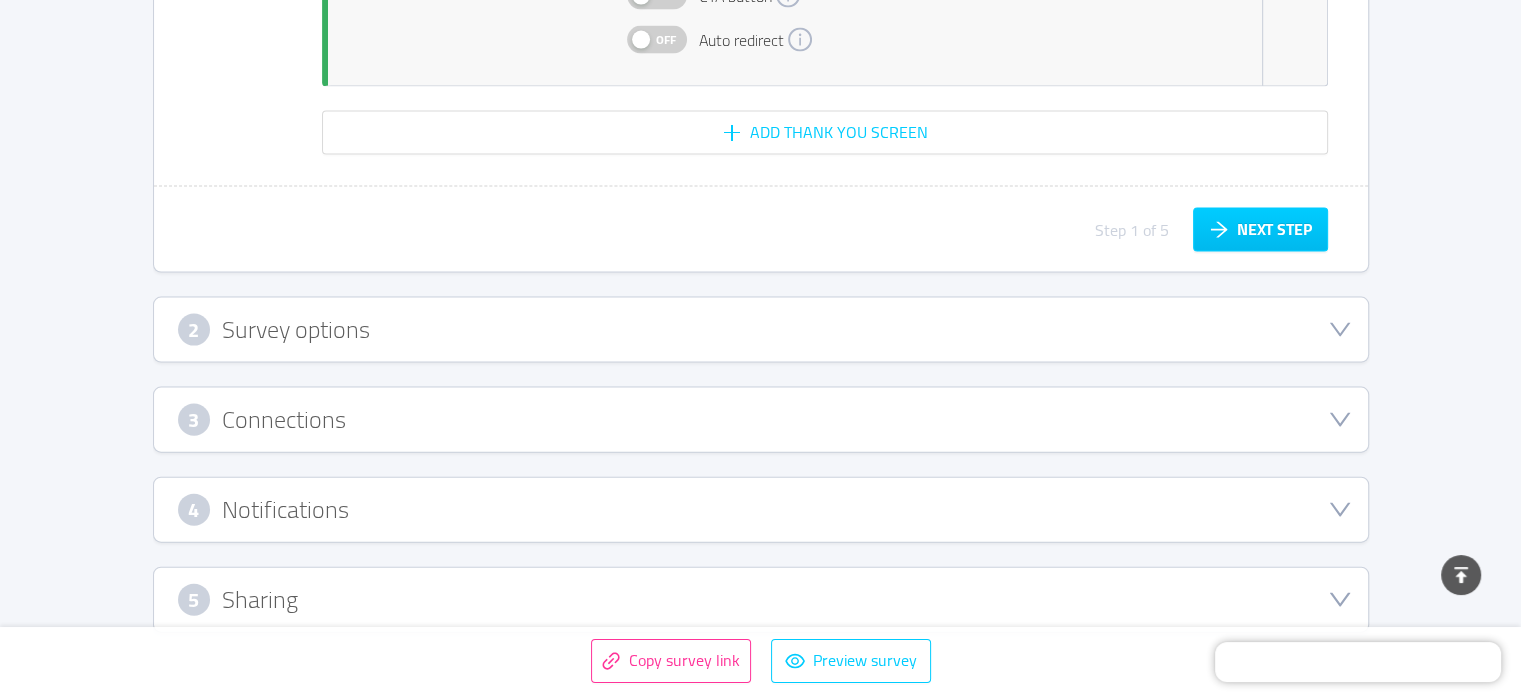 scroll, scrollTop: 11966, scrollLeft: 0, axis: vertical 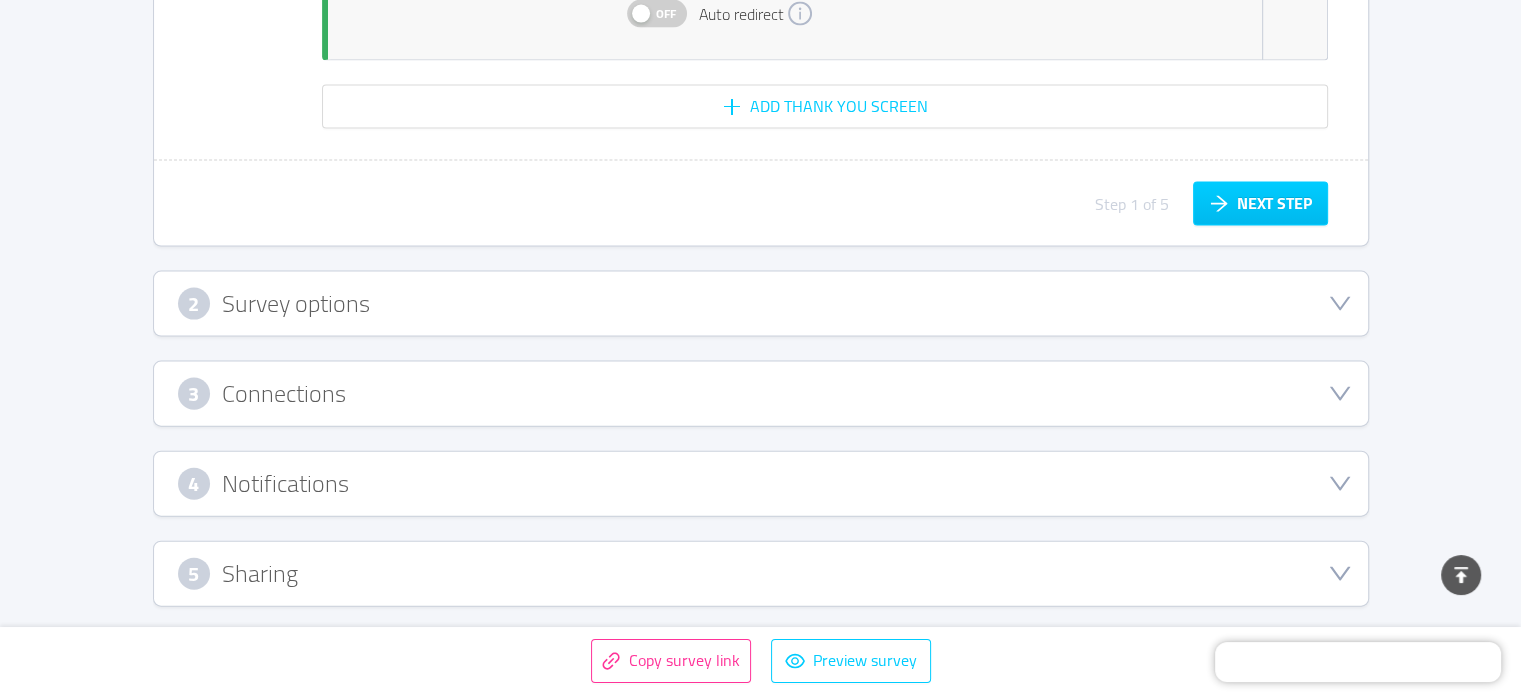 click on "5  Sharing" at bounding box center (761, 574) 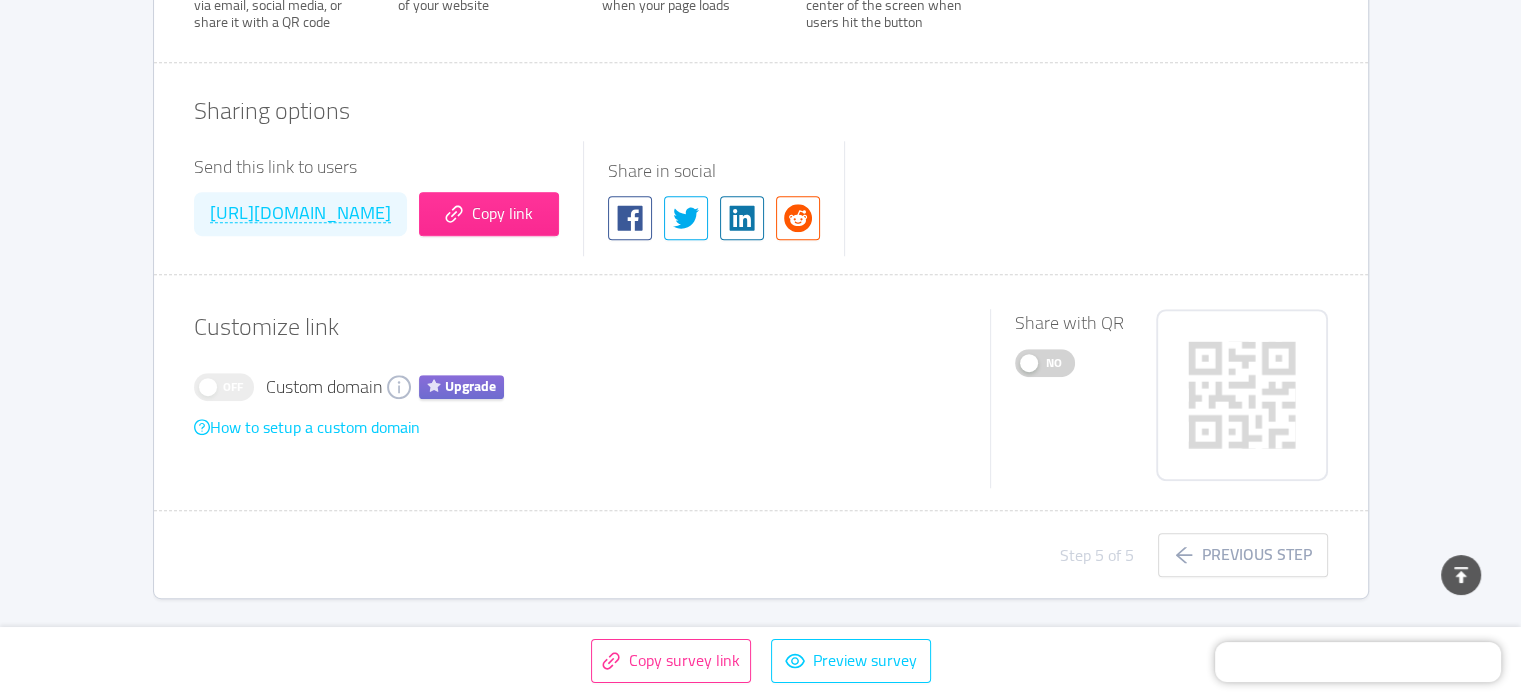 type 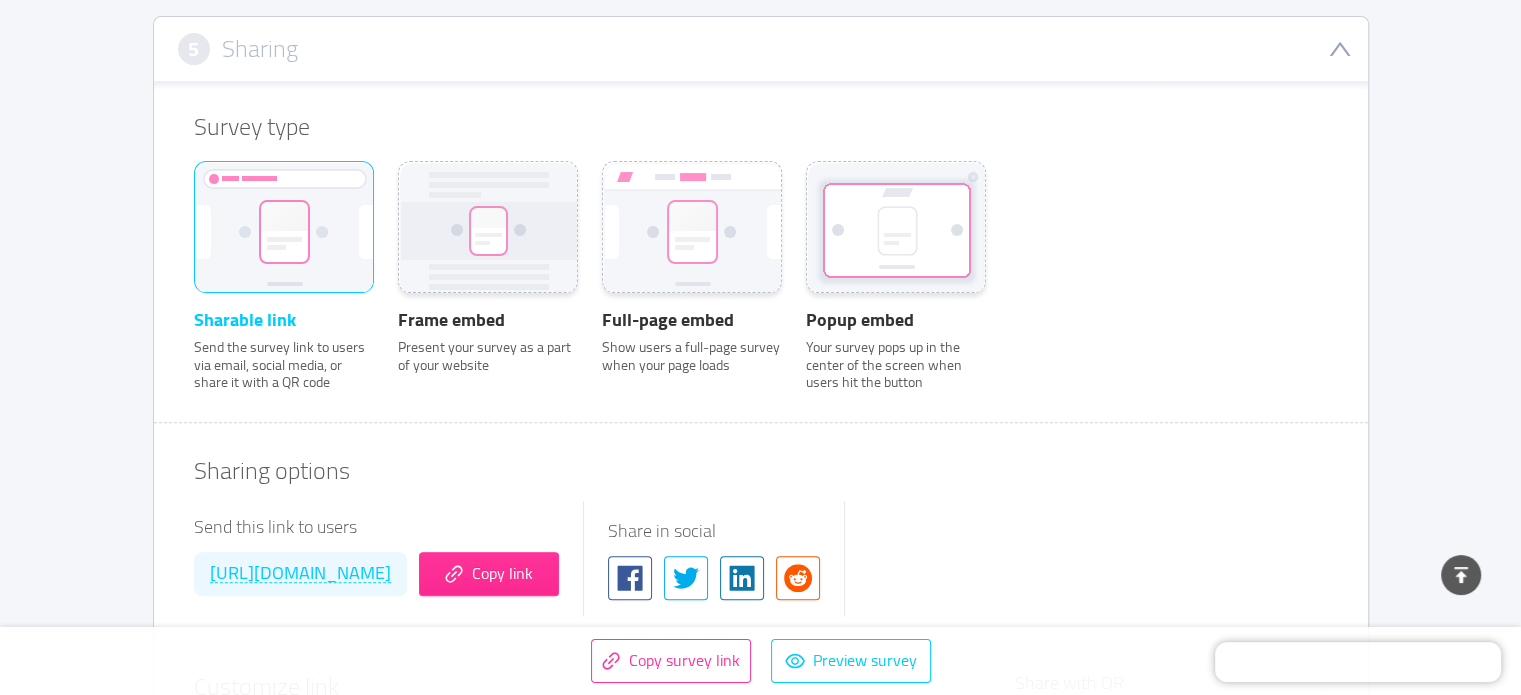 scroll, scrollTop: 656, scrollLeft: 0, axis: vertical 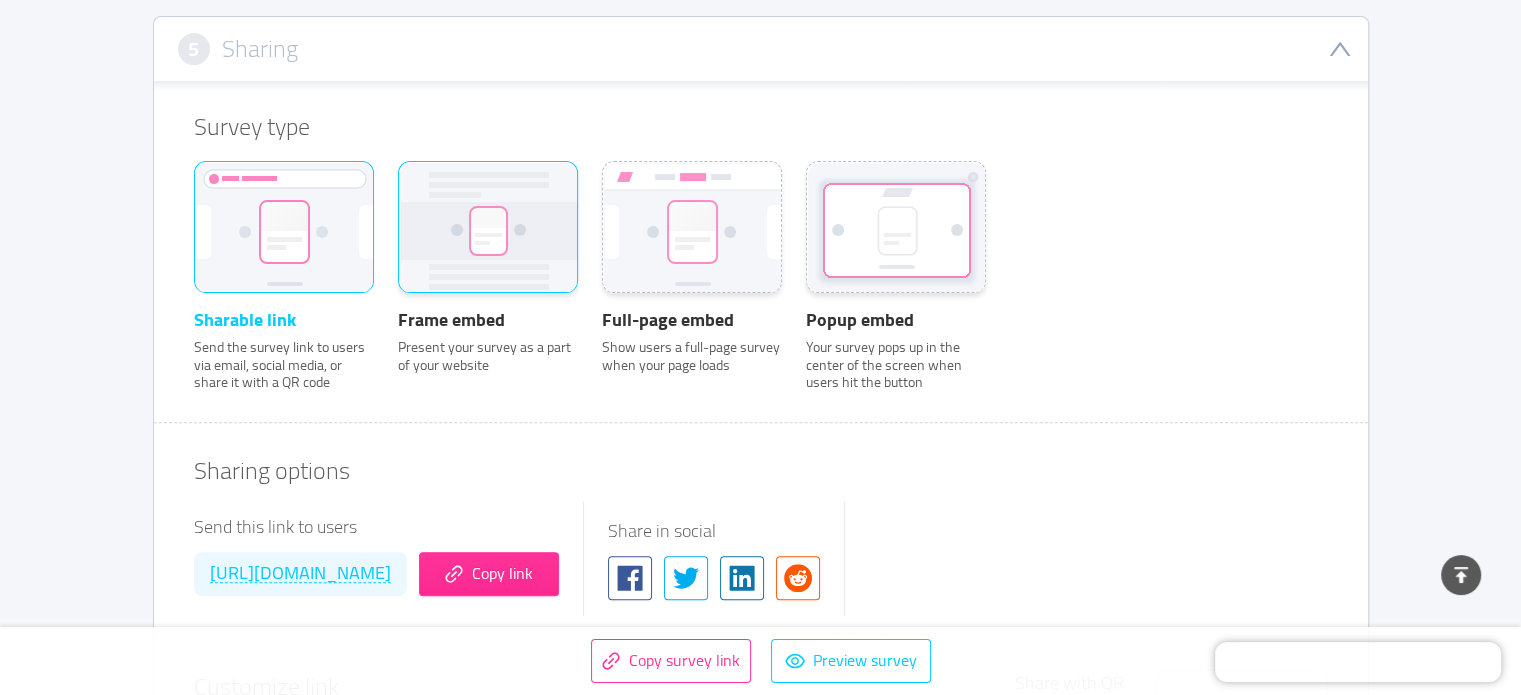 click 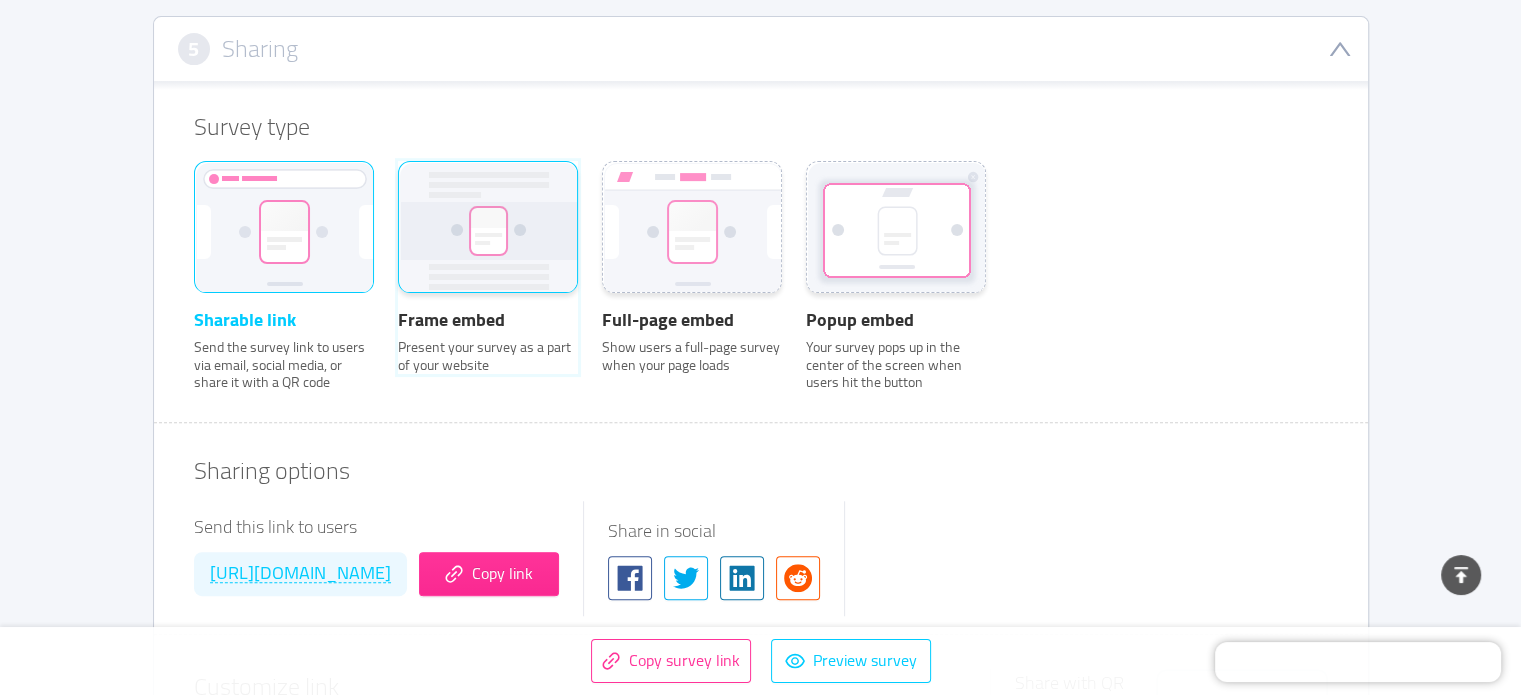 click on "Frame embed   Present your survey as a part of your website" at bounding box center (398, 188) 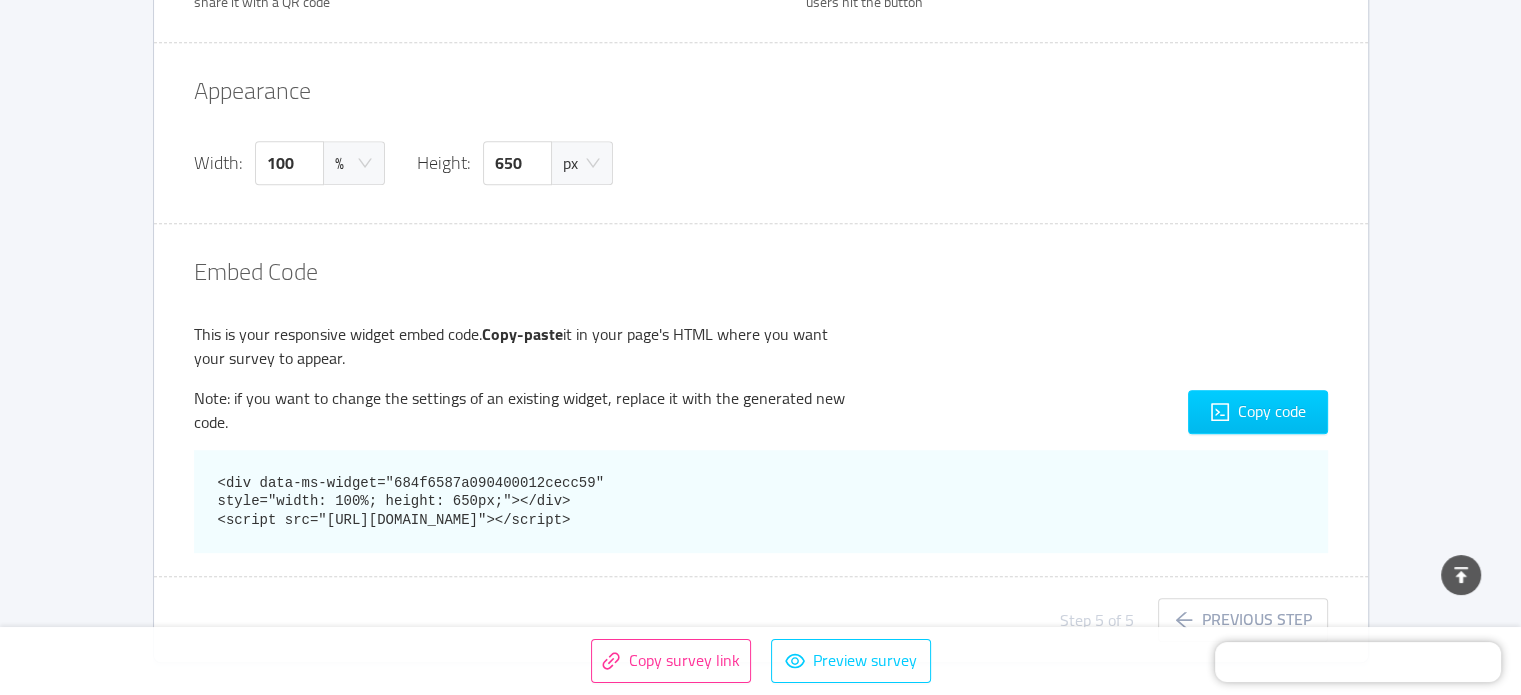 scroll, scrollTop: 1044, scrollLeft: 0, axis: vertical 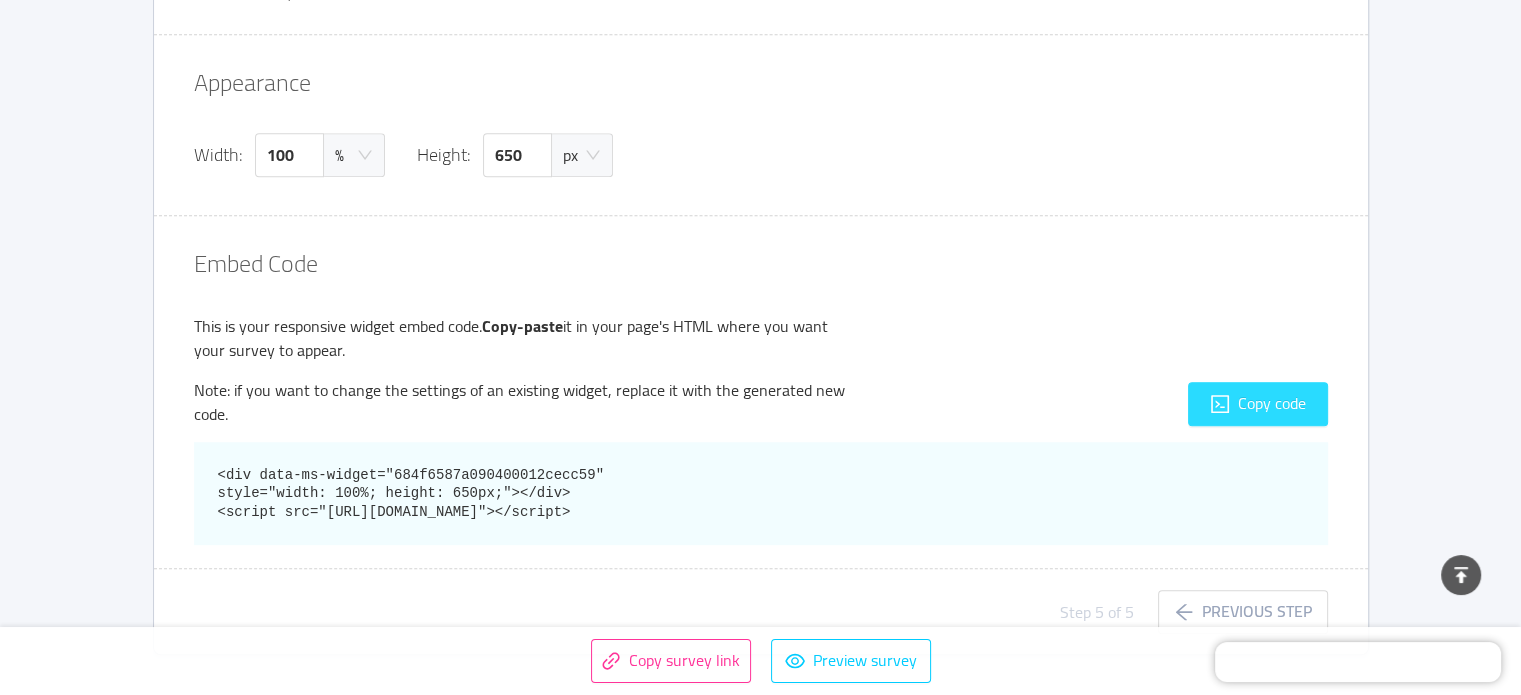 click on "Copy code" at bounding box center [1258, 404] 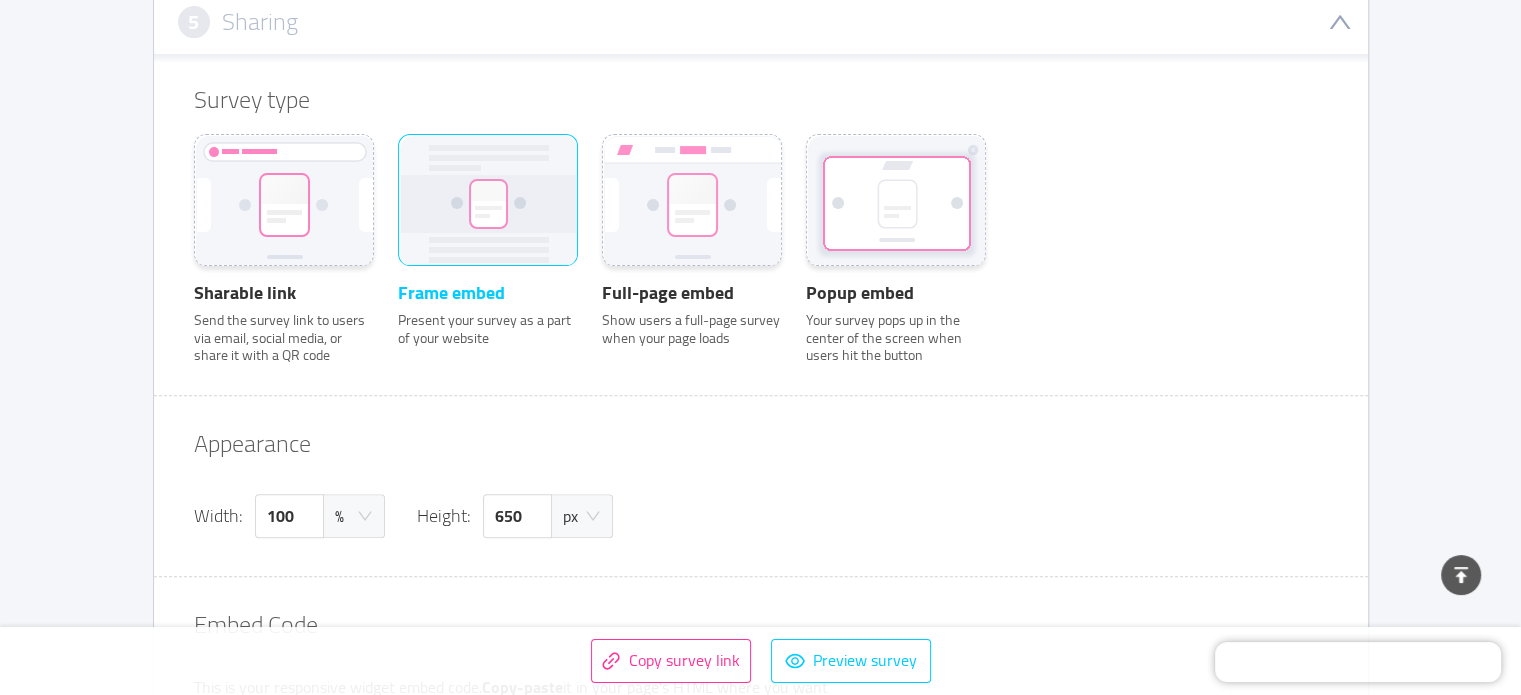 scroll, scrollTop: 682, scrollLeft: 0, axis: vertical 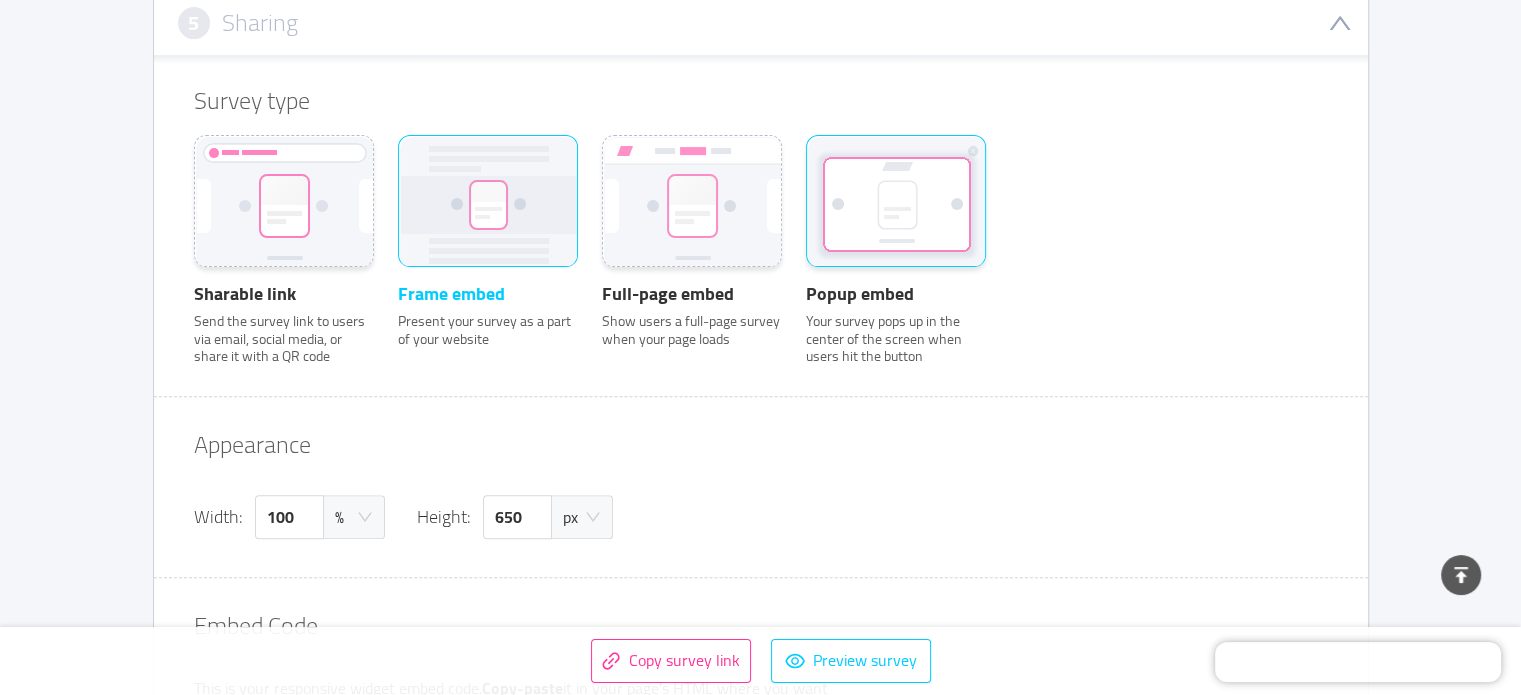 click on "Popup embed" at bounding box center (896, 294) 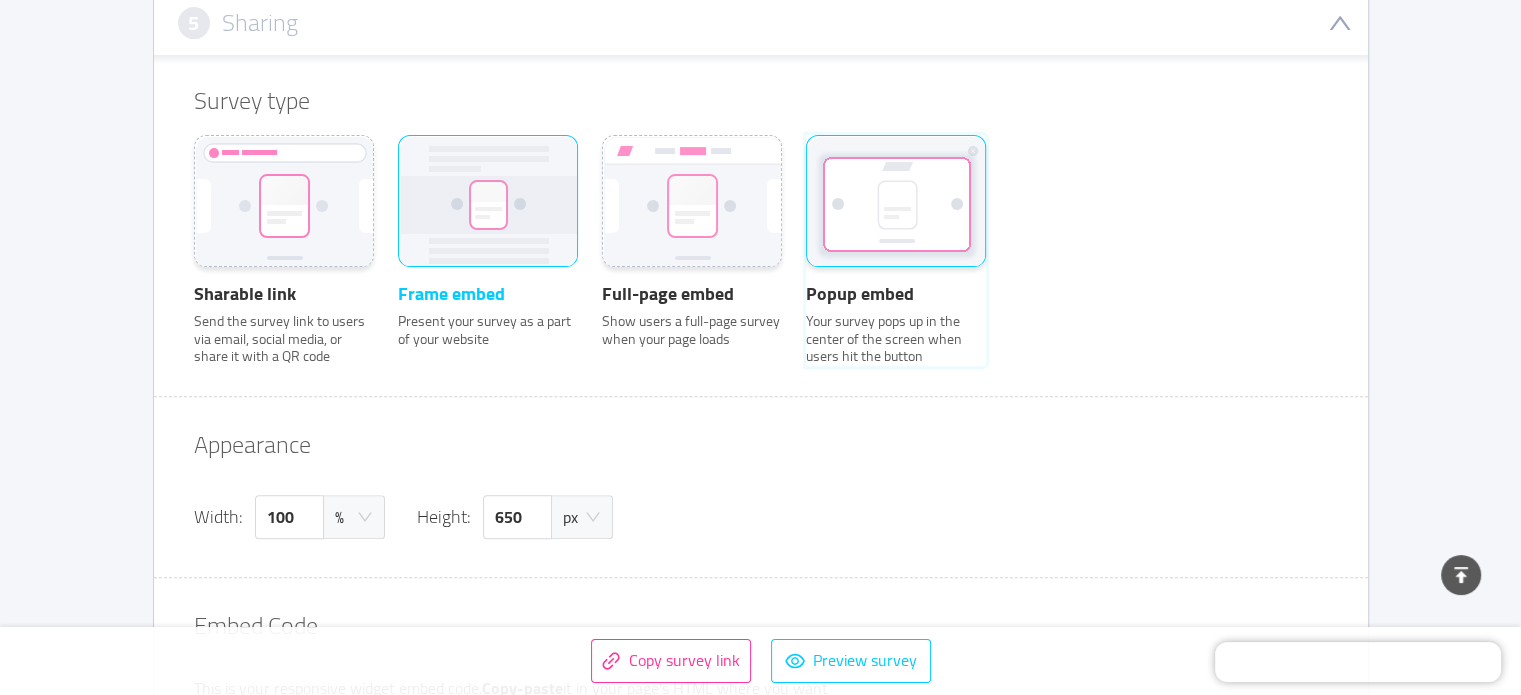 click on "Popup embed   Your survey pops up in the center of the screen when users hit the button" at bounding box center (806, 162) 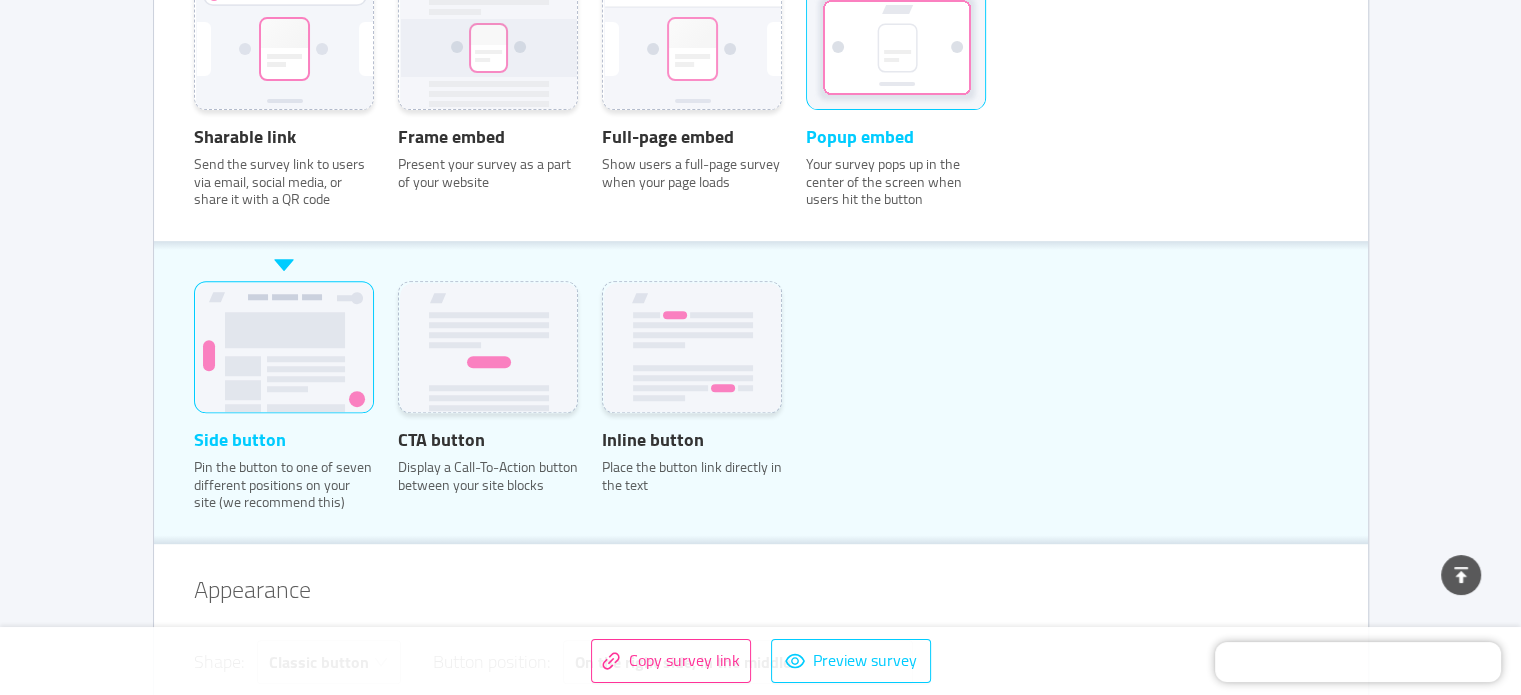 scroll, scrollTop: 840, scrollLeft: 0, axis: vertical 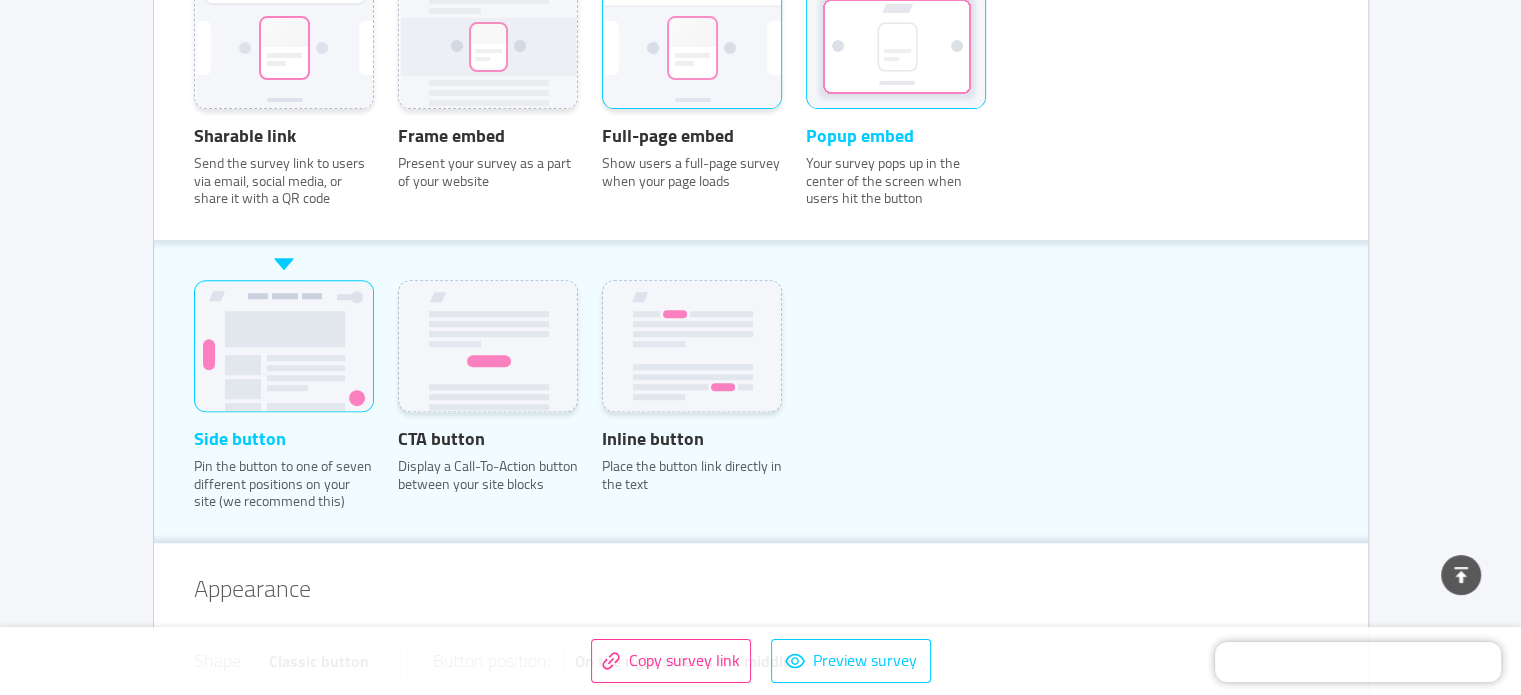 click 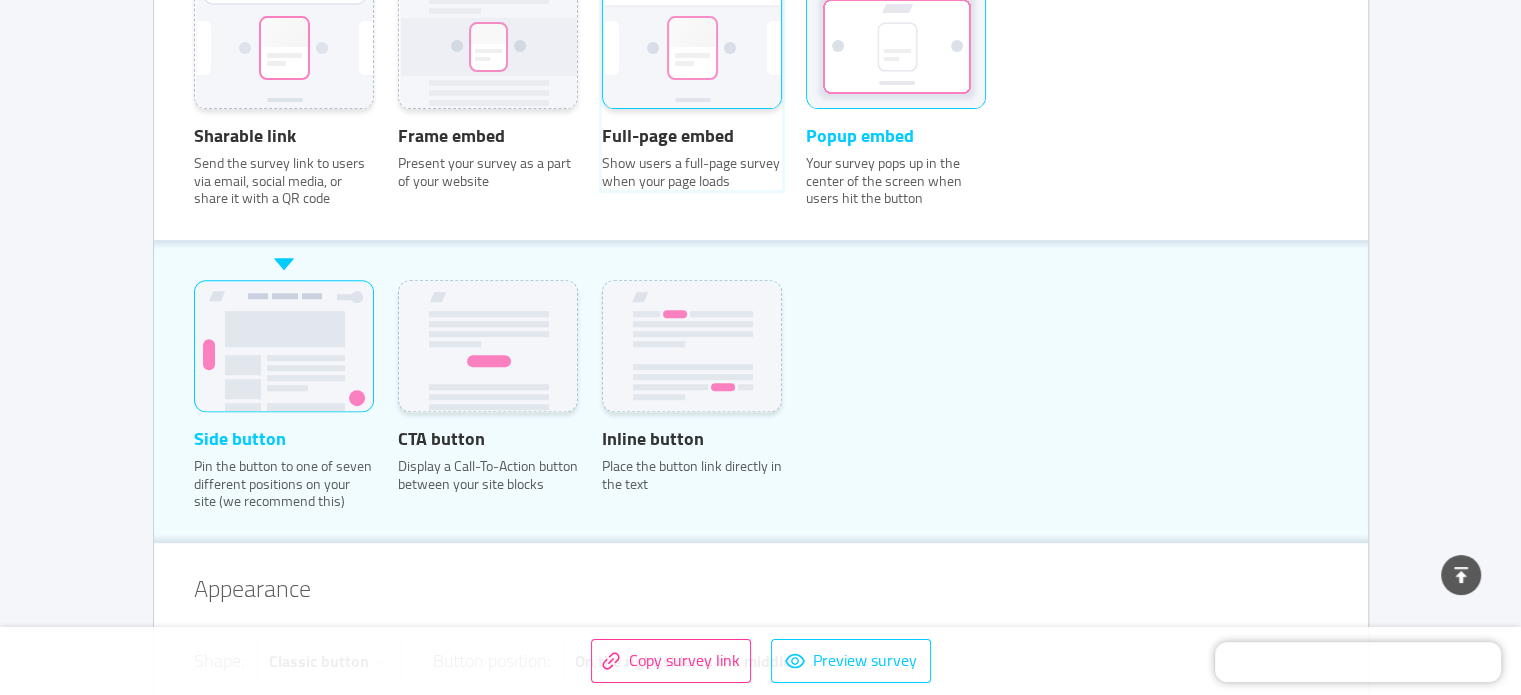 click on "Full-page embed   Show users a full-page survey when your page loads" at bounding box center (602, 4) 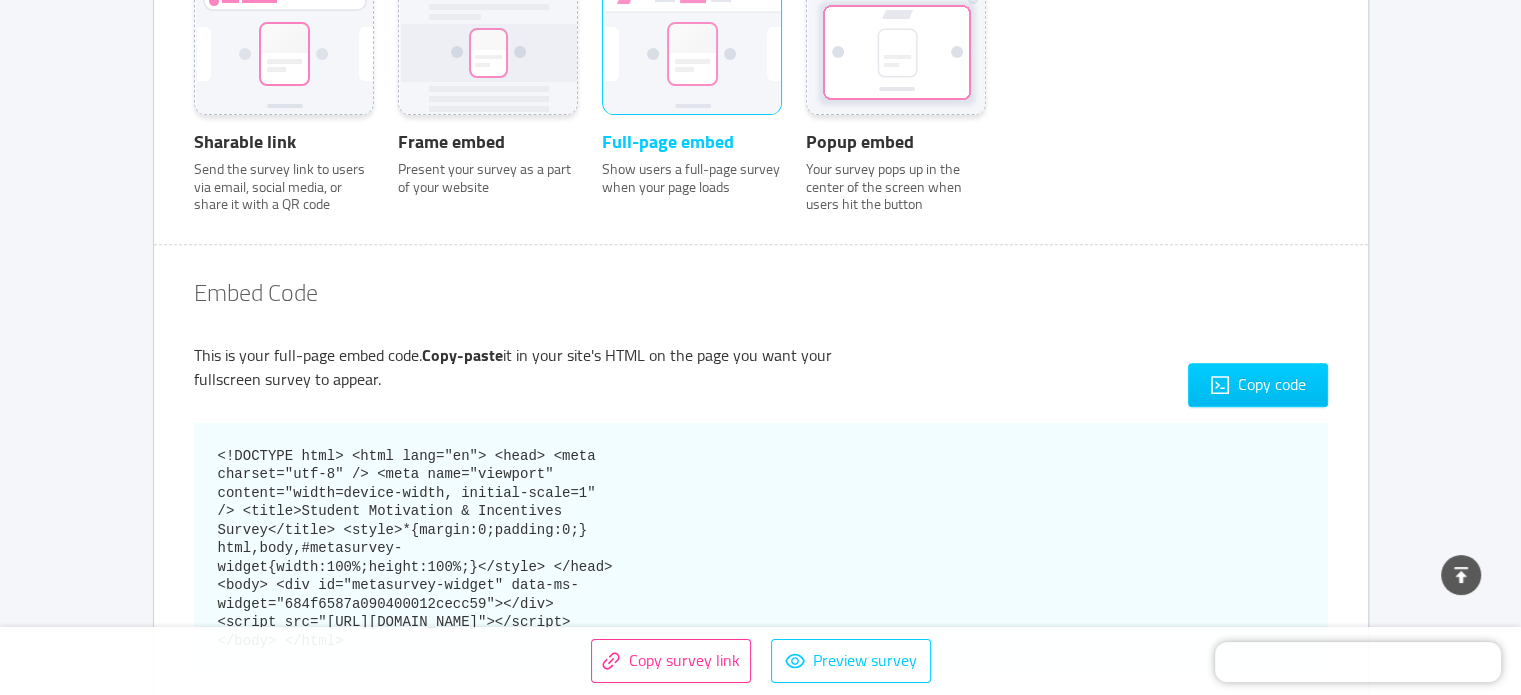 scroll, scrollTop: 833, scrollLeft: 0, axis: vertical 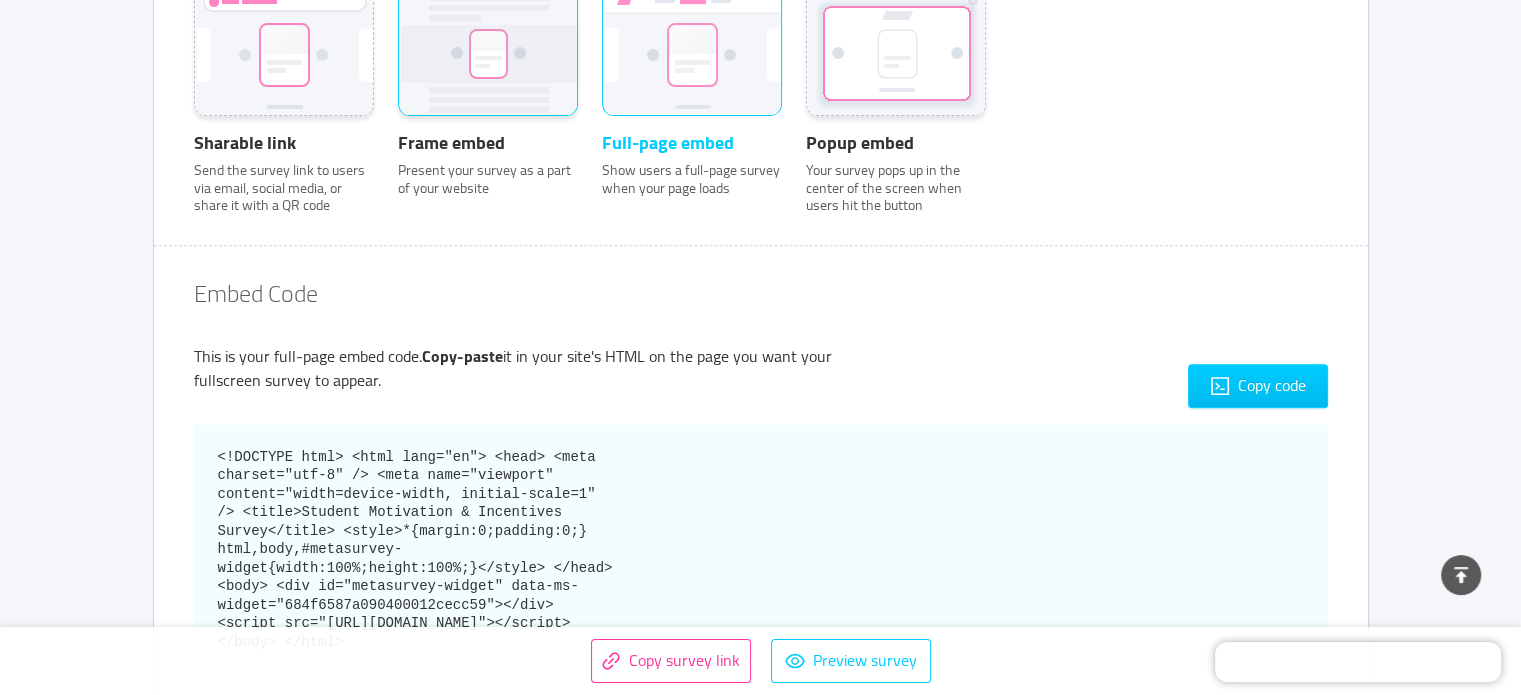 click 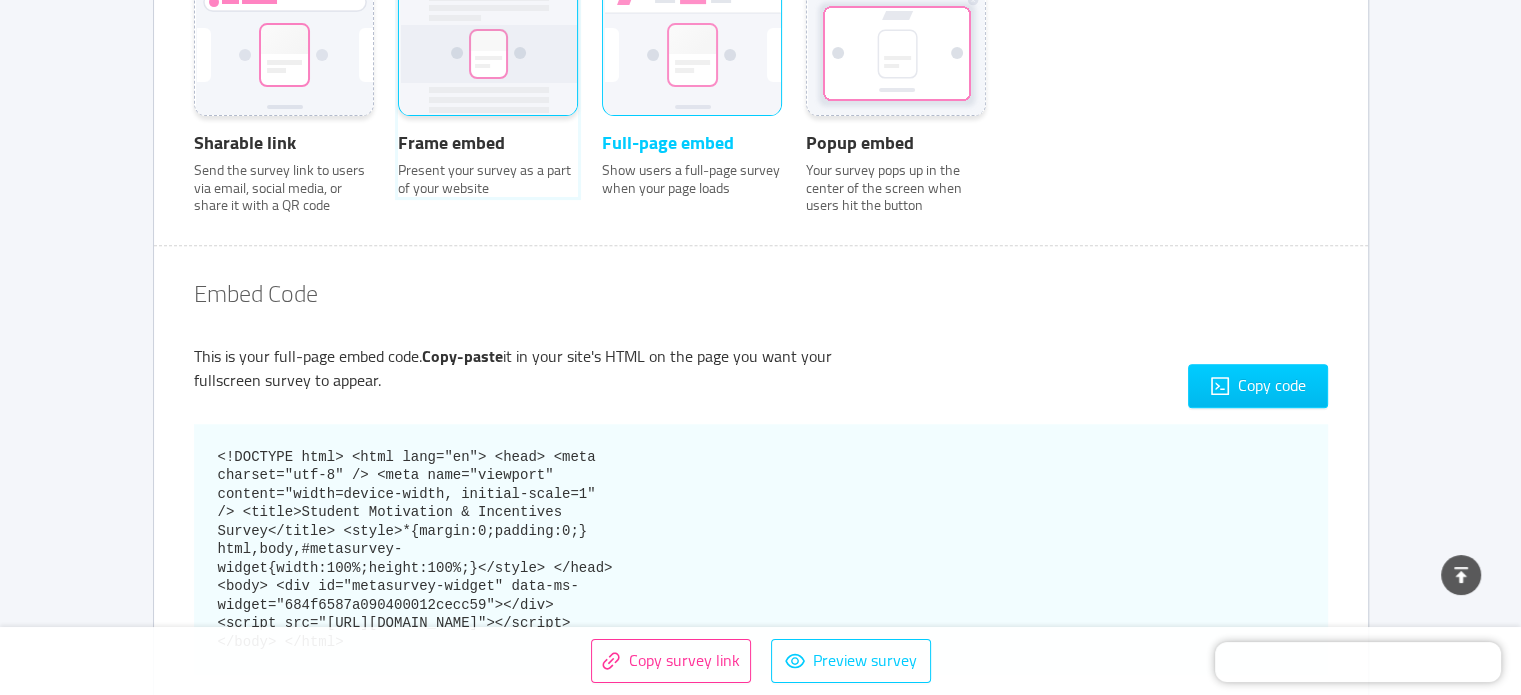 click on "Frame embed   Present your survey as a part of your website" at bounding box center (398, 11) 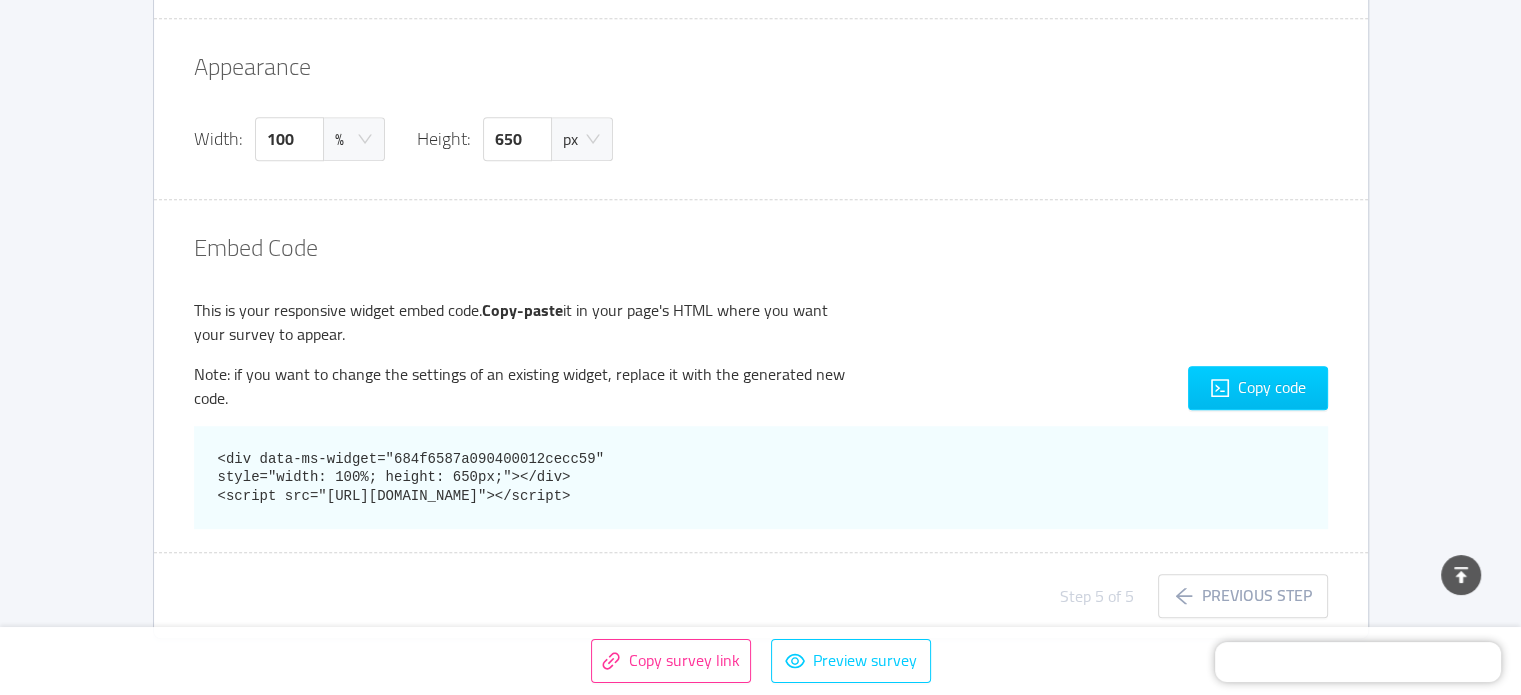 scroll, scrollTop: 1086, scrollLeft: 0, axis: vertical 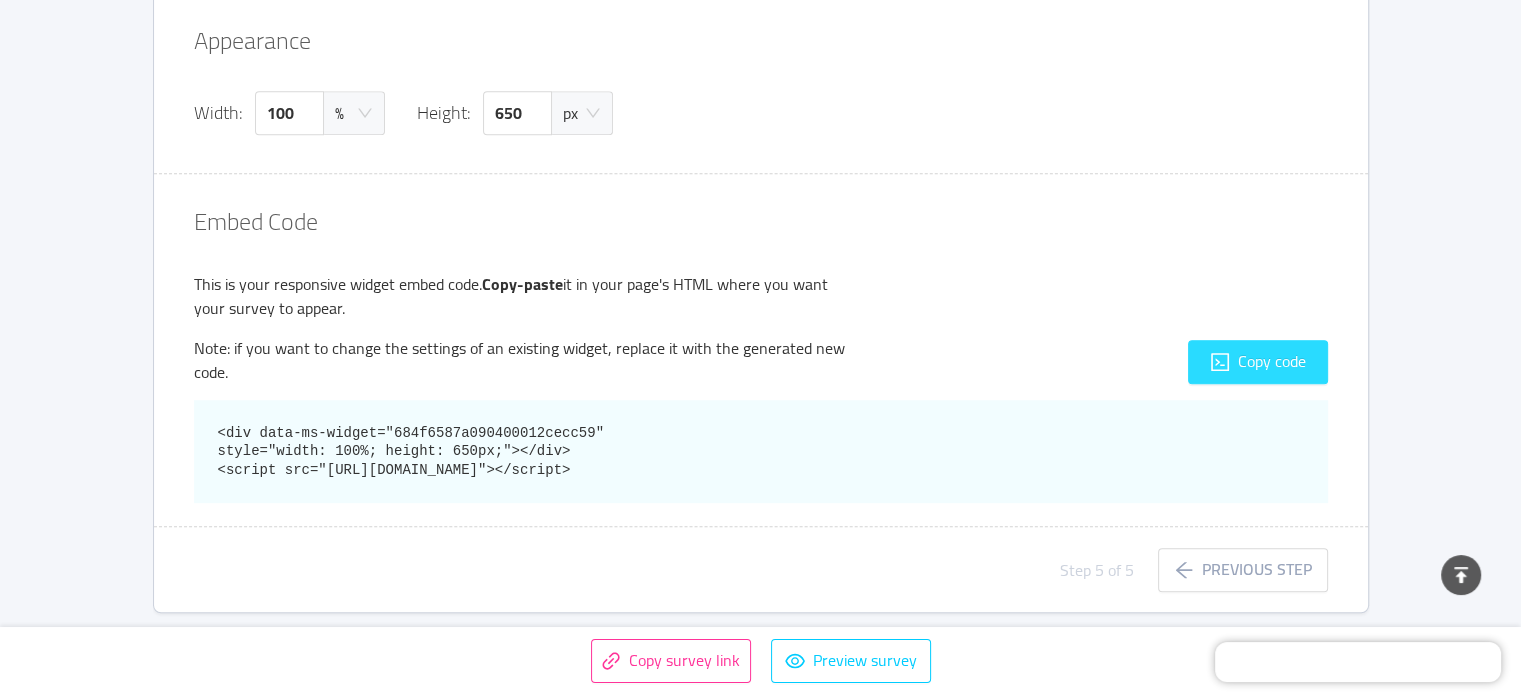 click on "Copy code" at bounding box center (1258, 362) 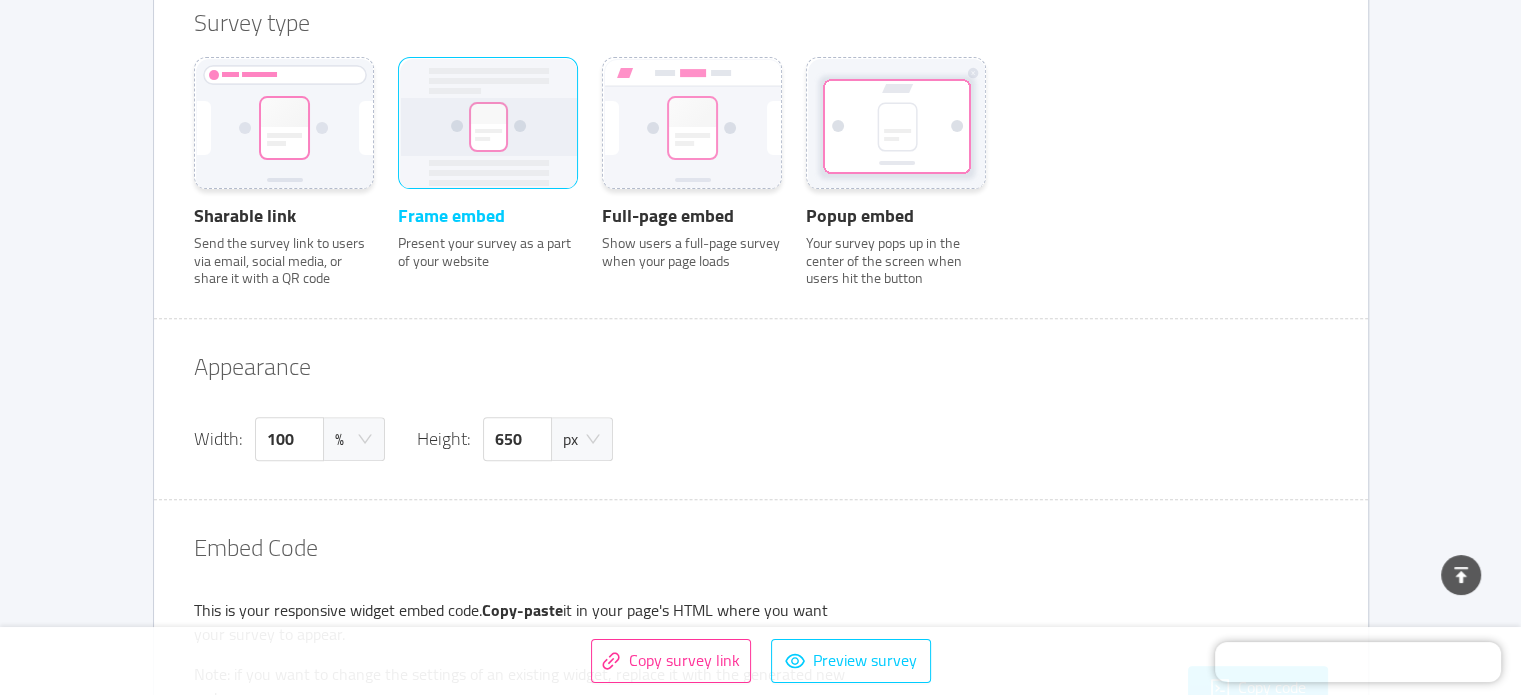 scroll, scrollTop: 761, scrollLeft: 0, axis: vertical 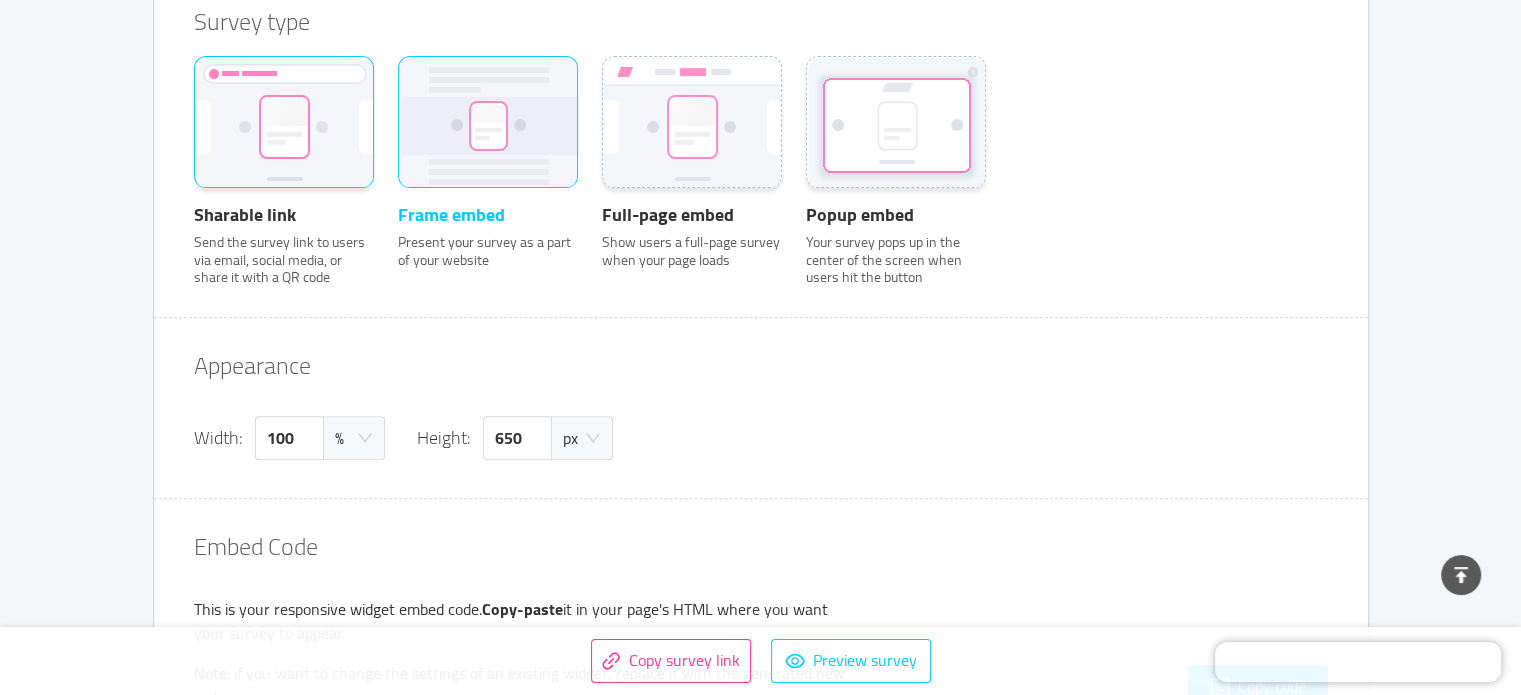 click 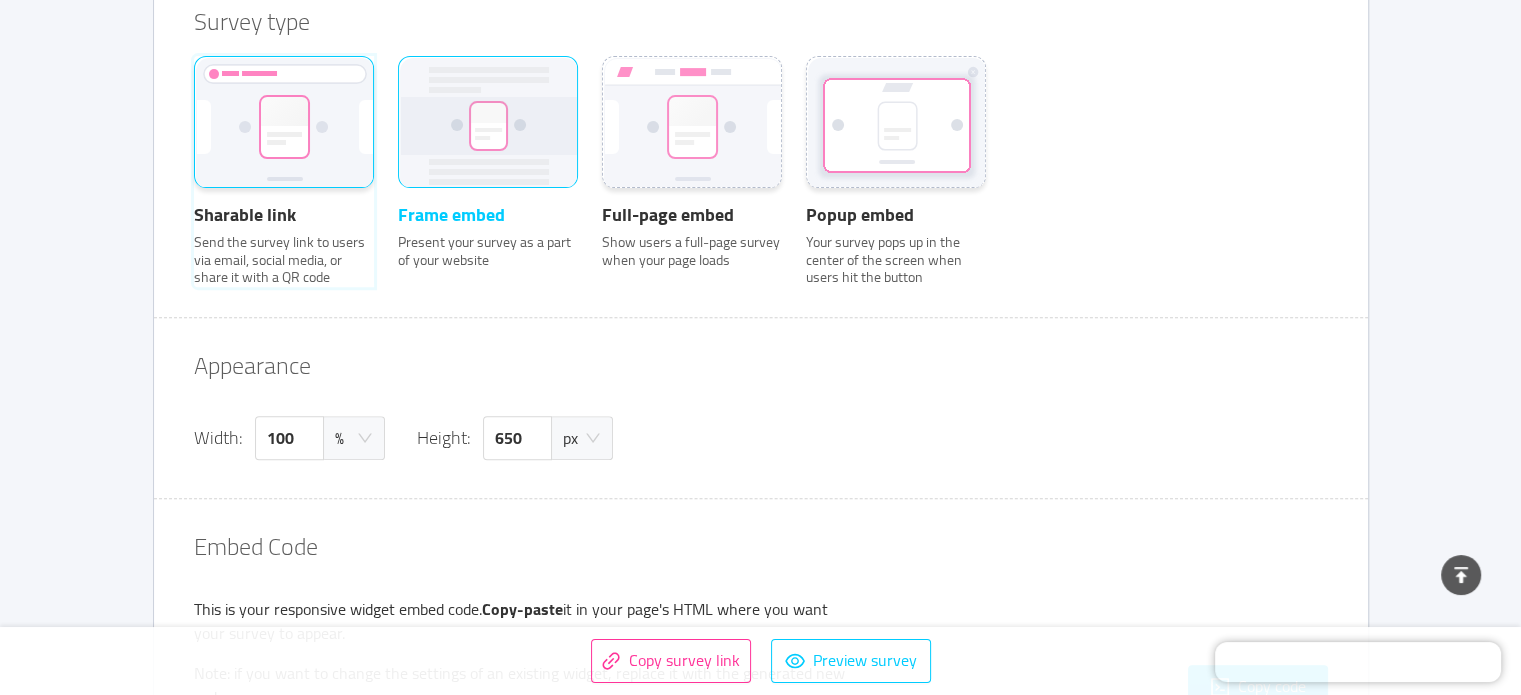 click on "Sharable link   Send the survey link to users via email, social media, or share it with a QR code" at bounding box center (194, 83) 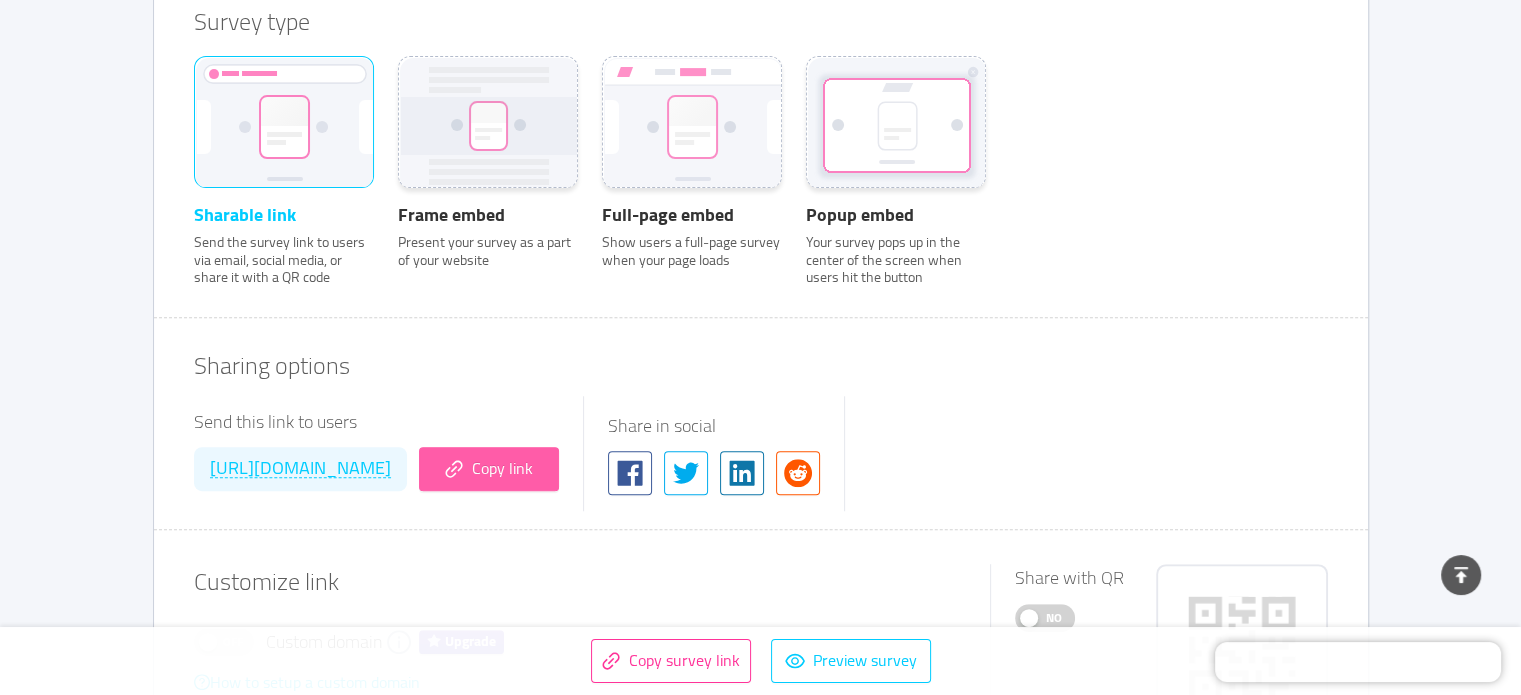 click on "Copy link" at bounding box center (489, 469) 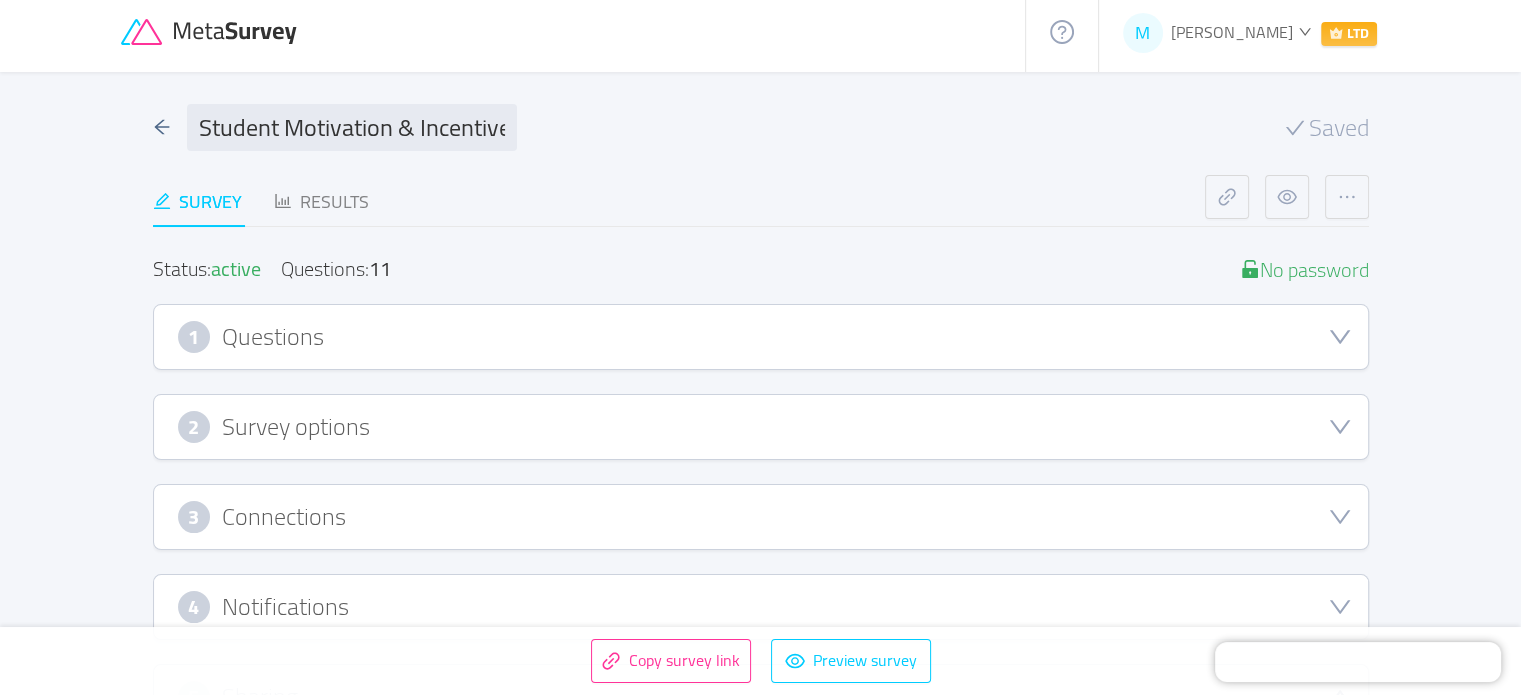 scroll, scrollTop: 0, scrollLeft: 0, axis: both 